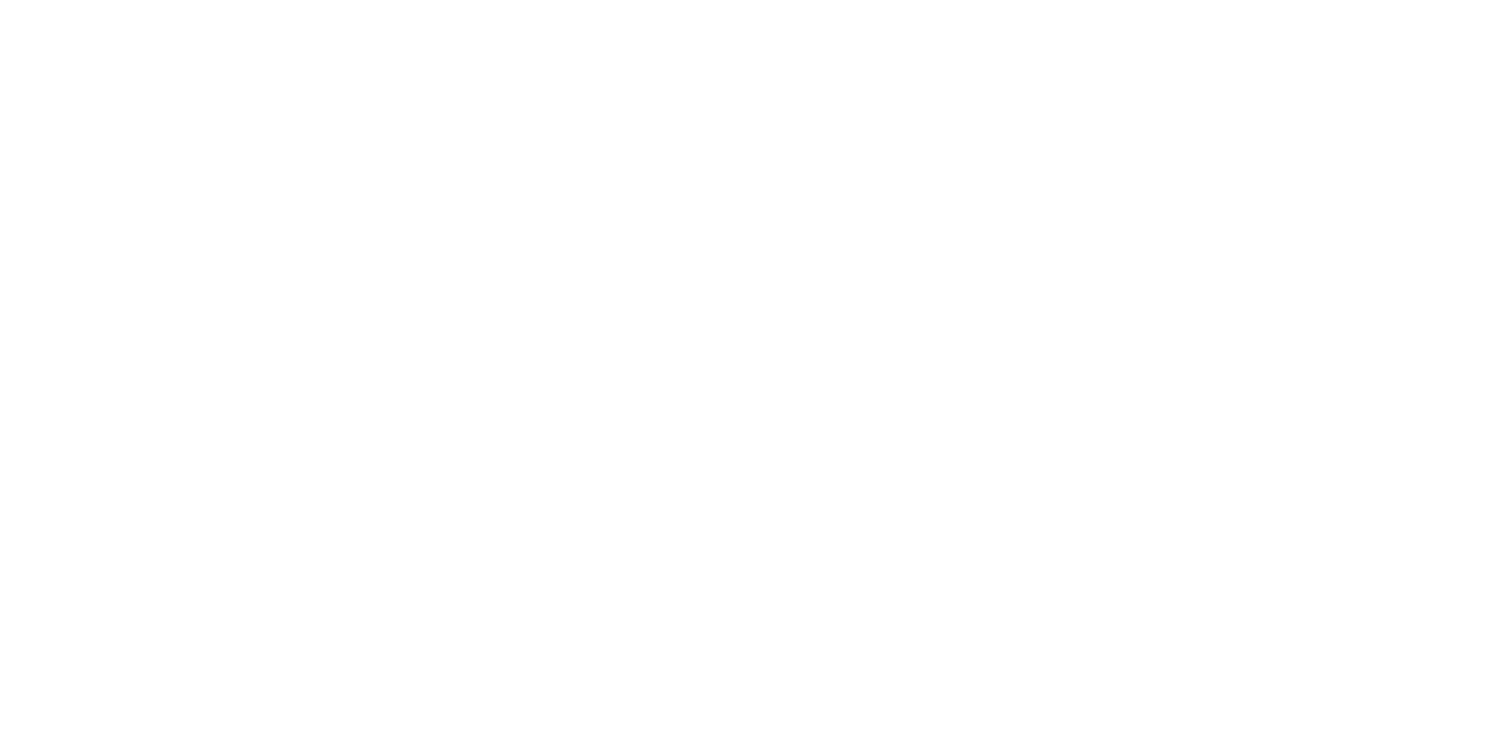 scroll, scrollTop: 0, scrollLeft: 0, axis: both 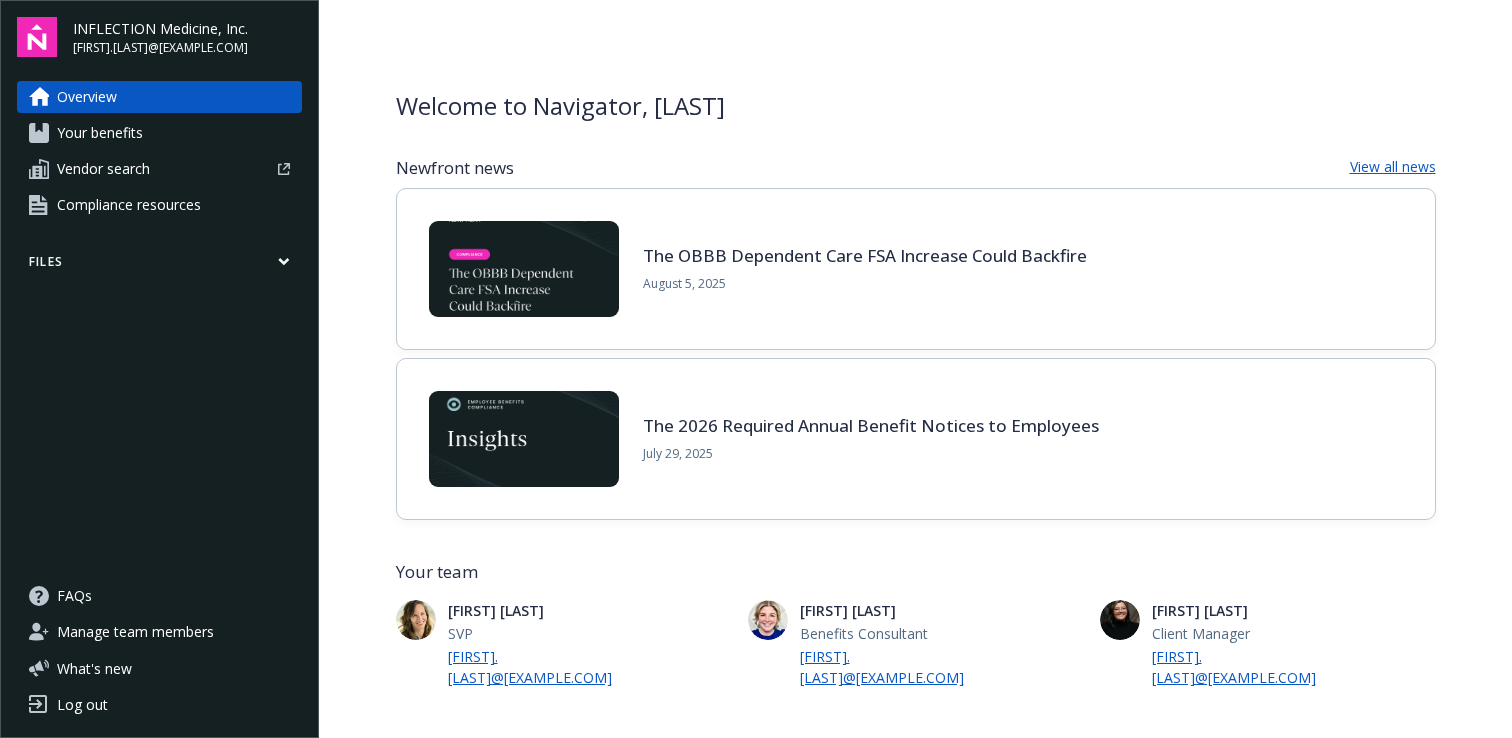 click on "Your benefits" at bounding box center [100, 133] 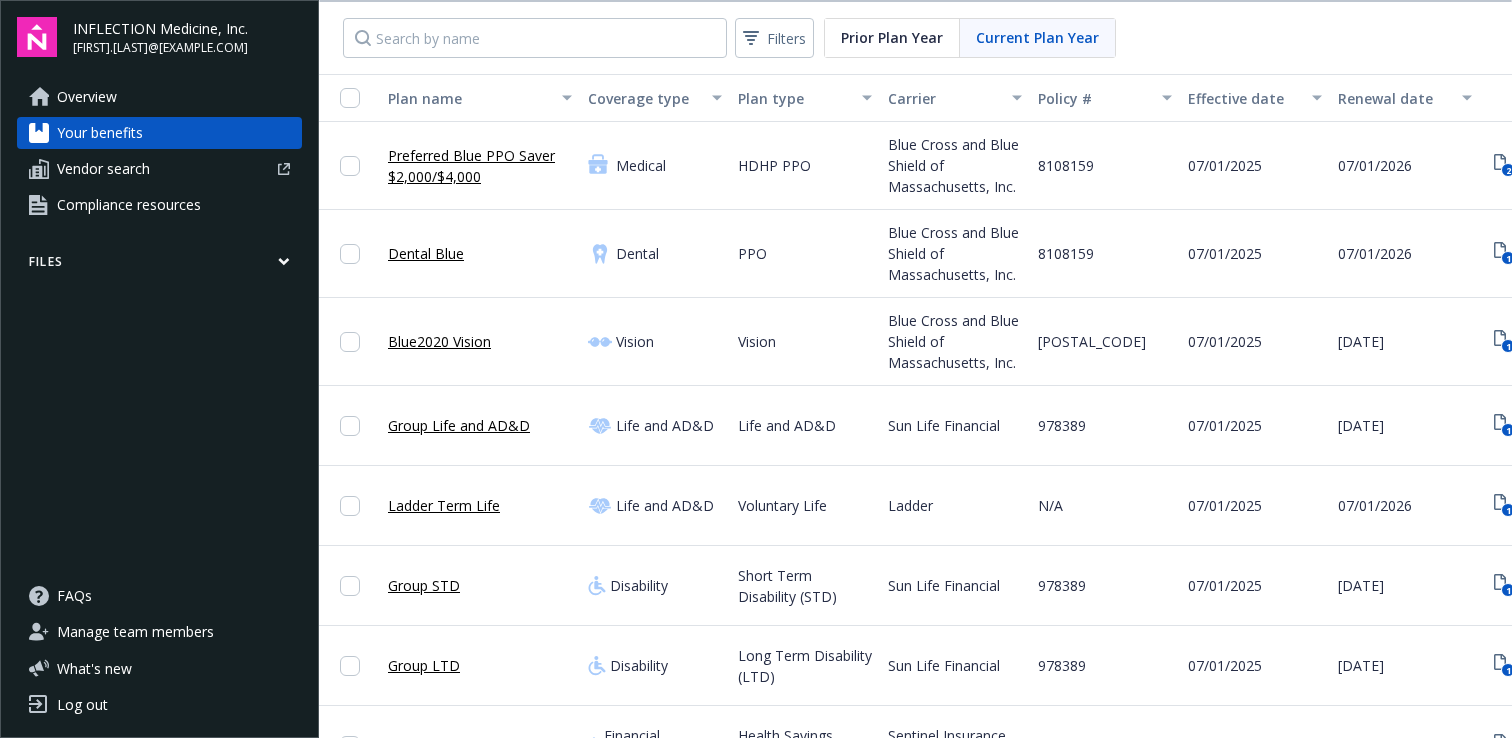 scroll, scrollTop: 0, scrollLeft: 0, axis: both 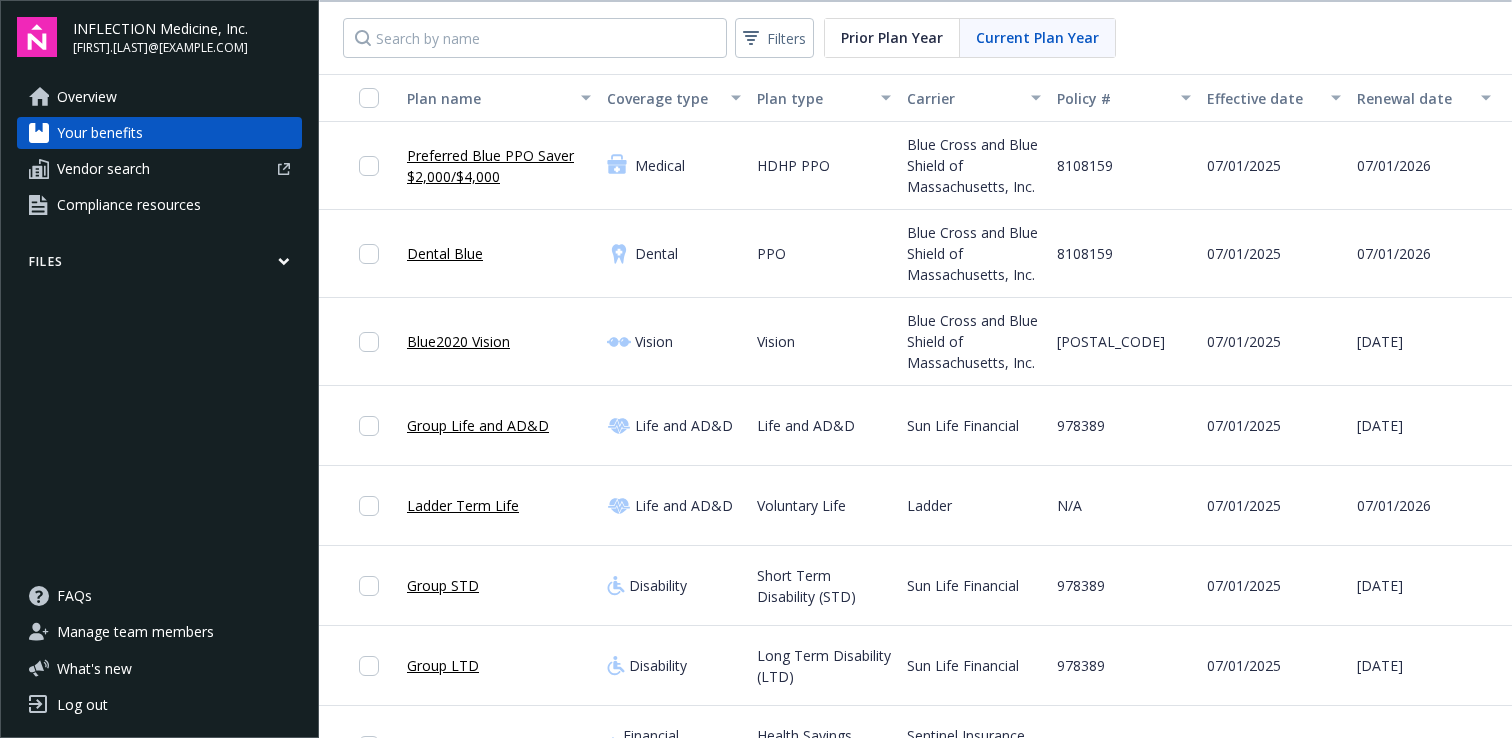 click on "Preferred Blue PPO Saver $2,000/$4,000" at bounding box center (499, 166) 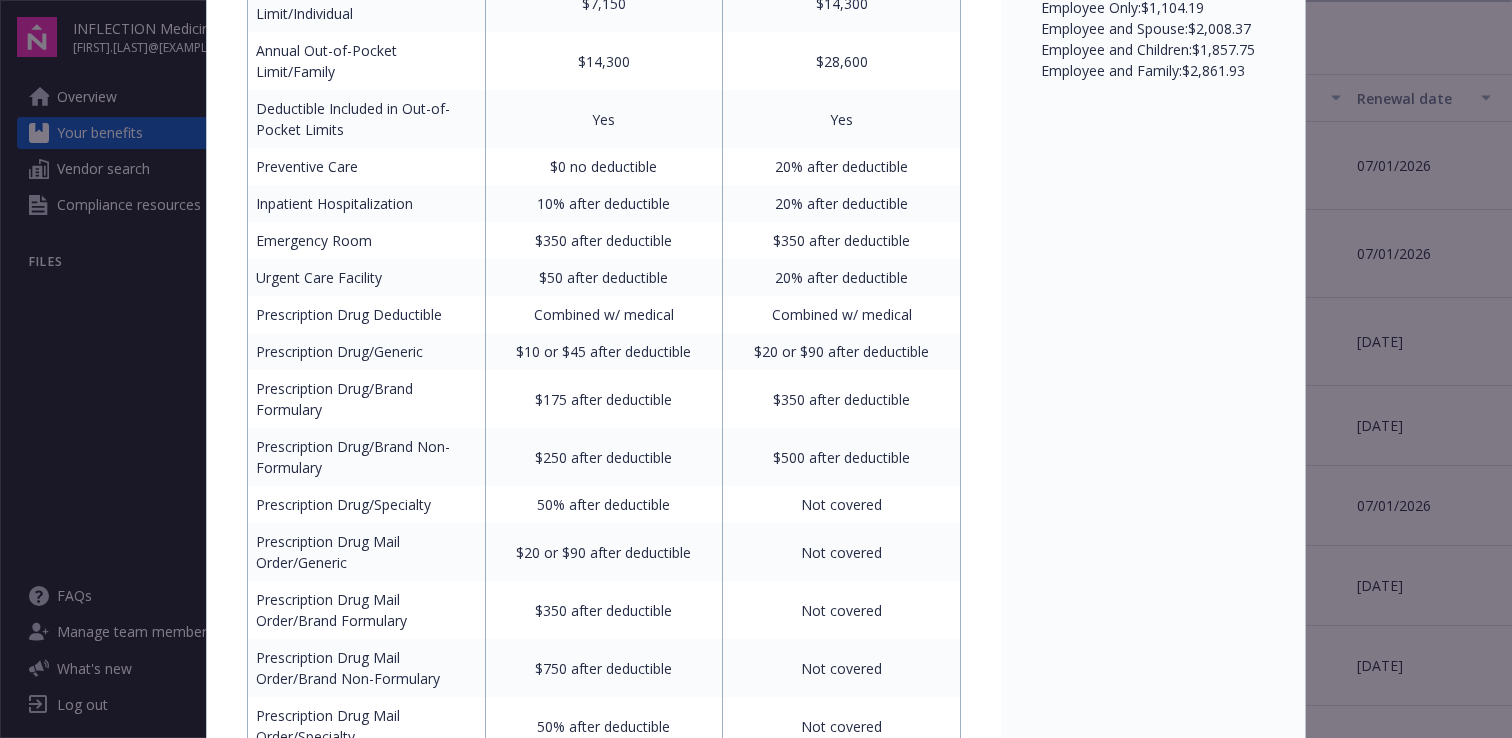 scroll, scrollTop: 0, scrollLeft: 0, axis: both 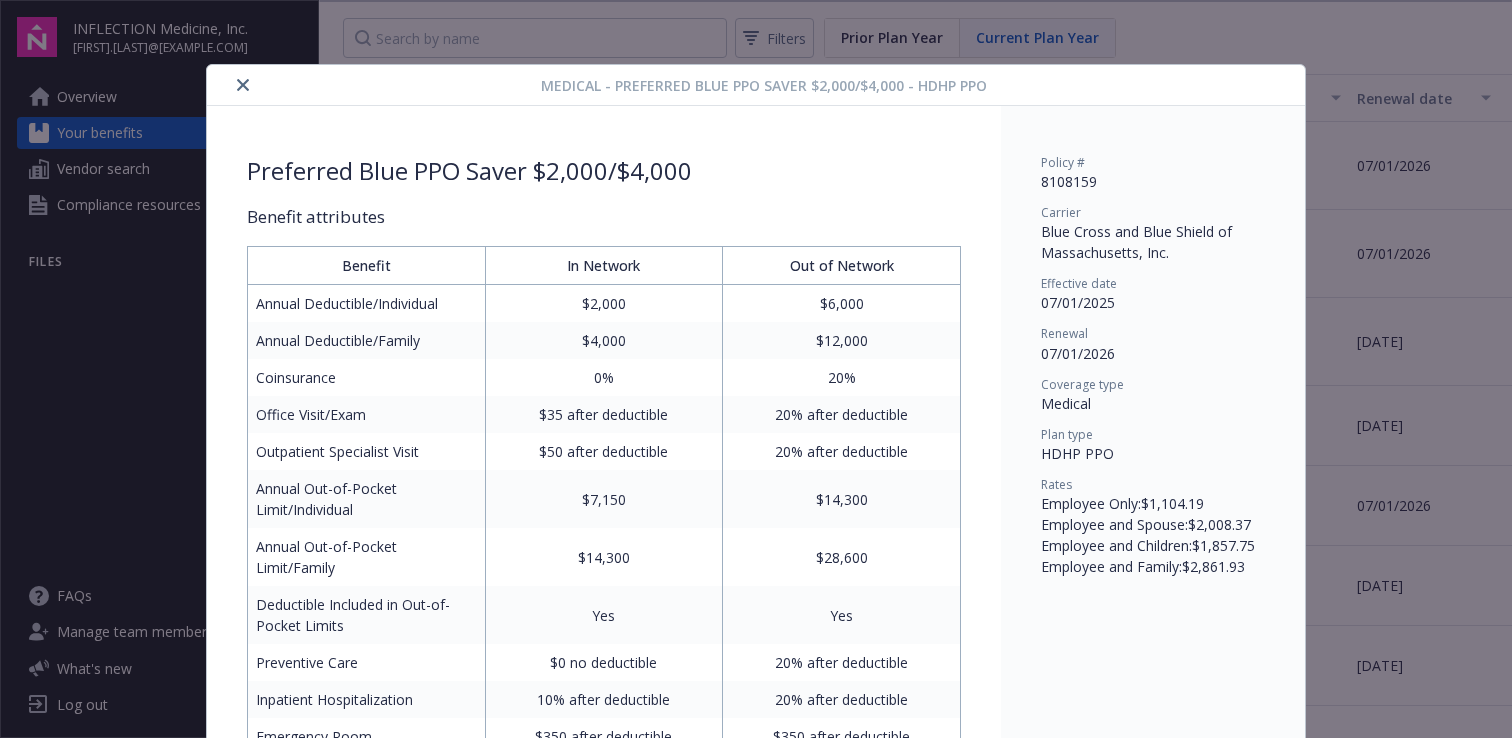 click at bounding box center (243, 85) 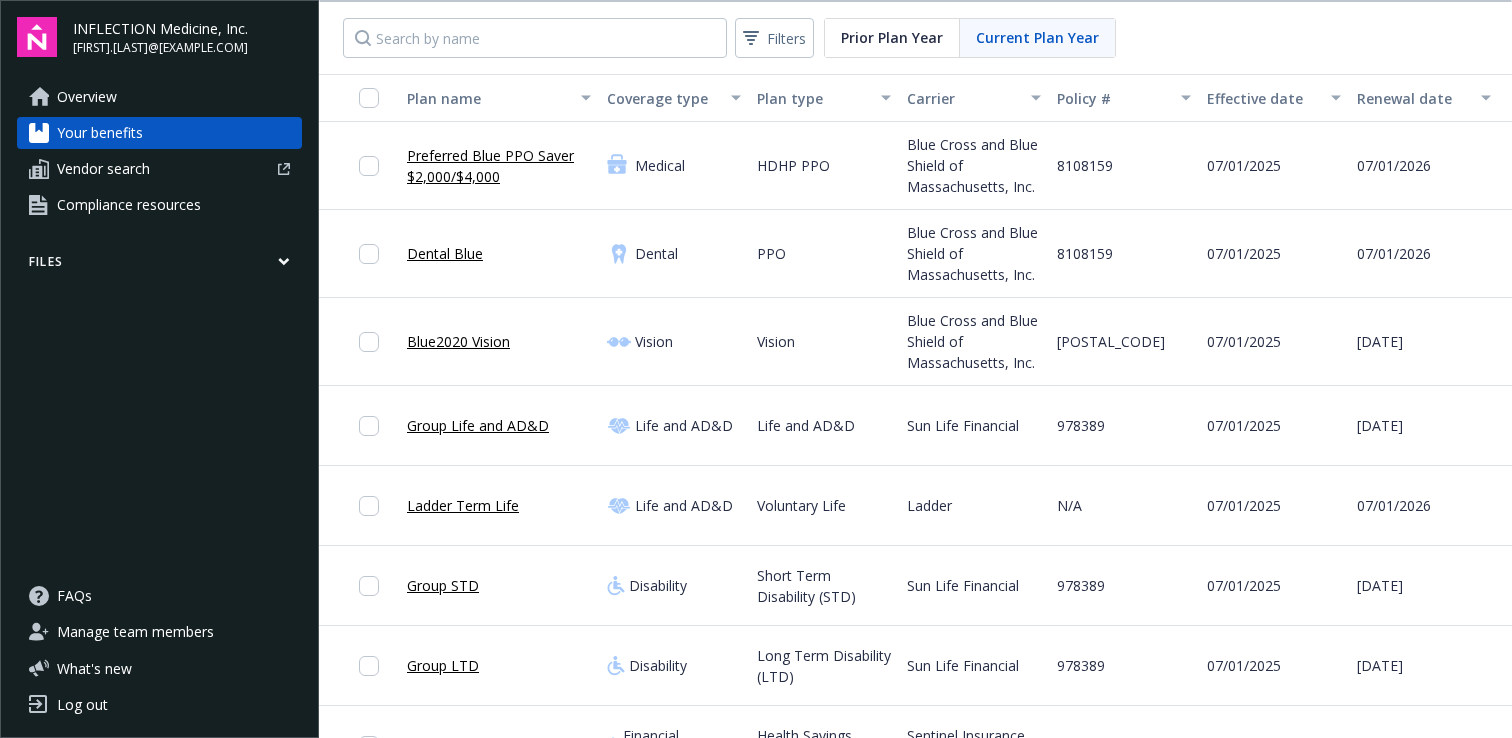 click on "Files" at bounding box center (159, 265) 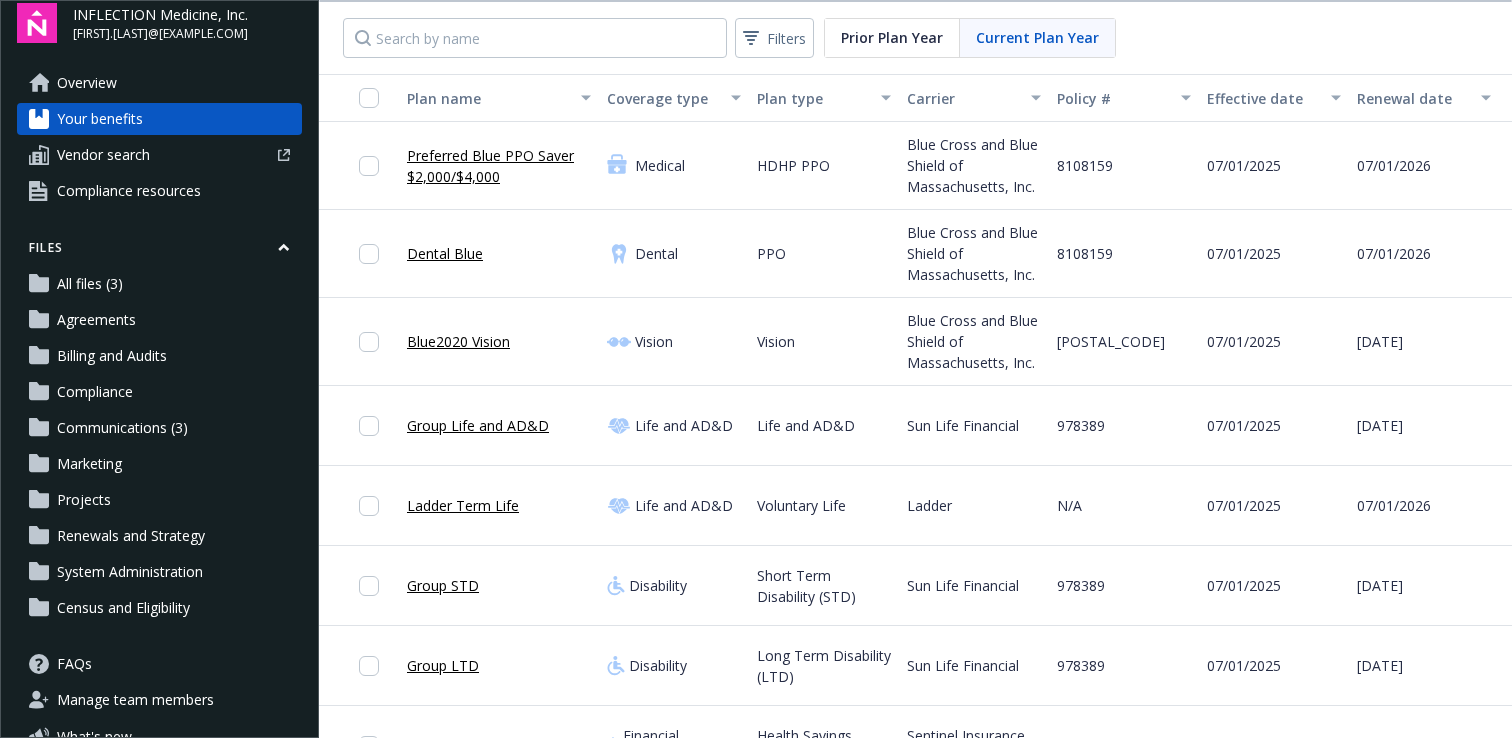 scroll, scrollTop: 0, scrollLeft: 0, axis: both 